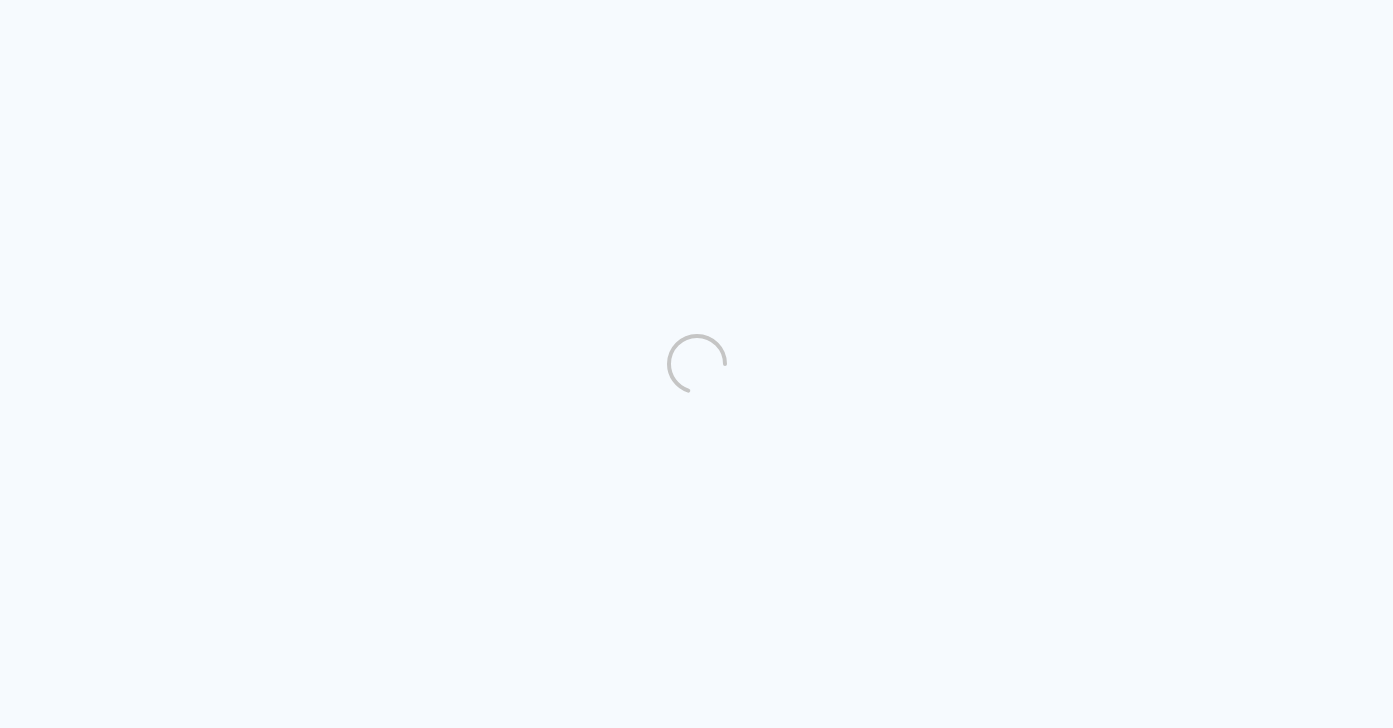scroll, scrollTop: 0, scrollLeft: 0, axis: both 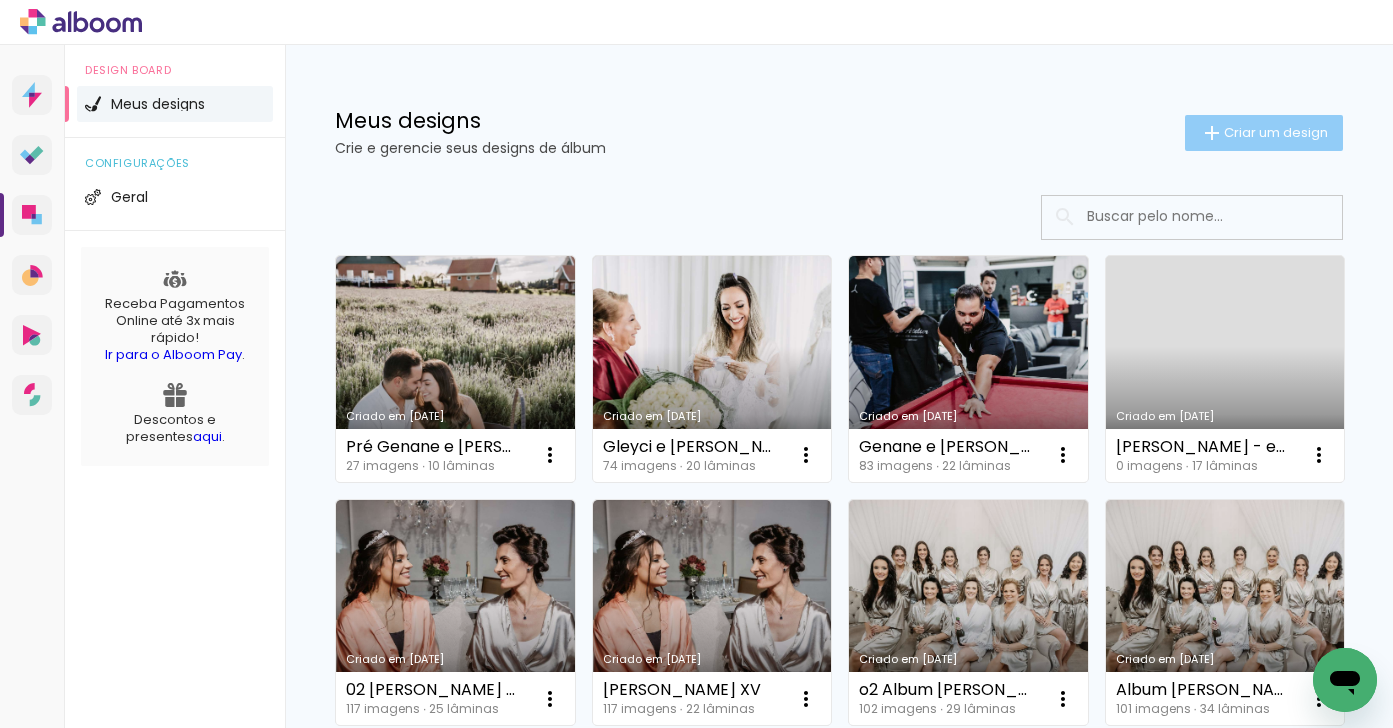 click on "Criar um design" 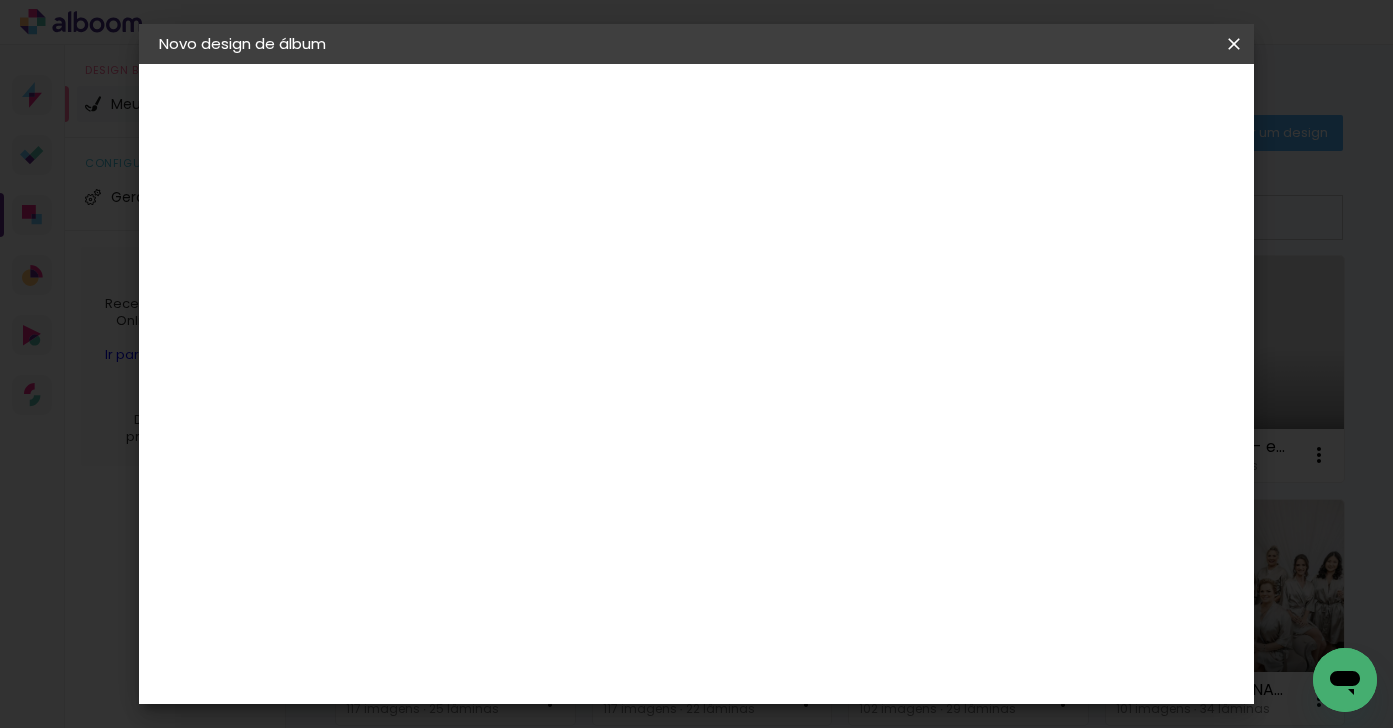 click at bounding box center [486, 268] 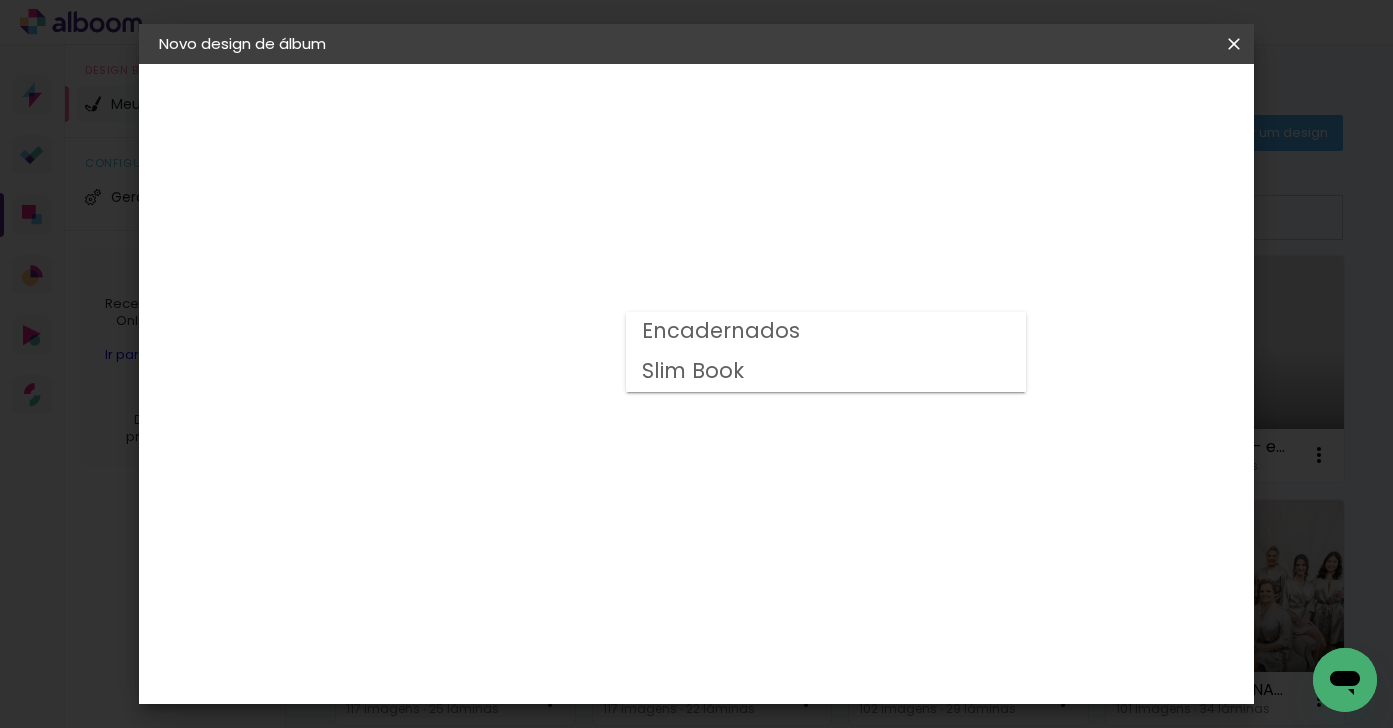 click on "Encadernados" at bounding box center (0, 0) 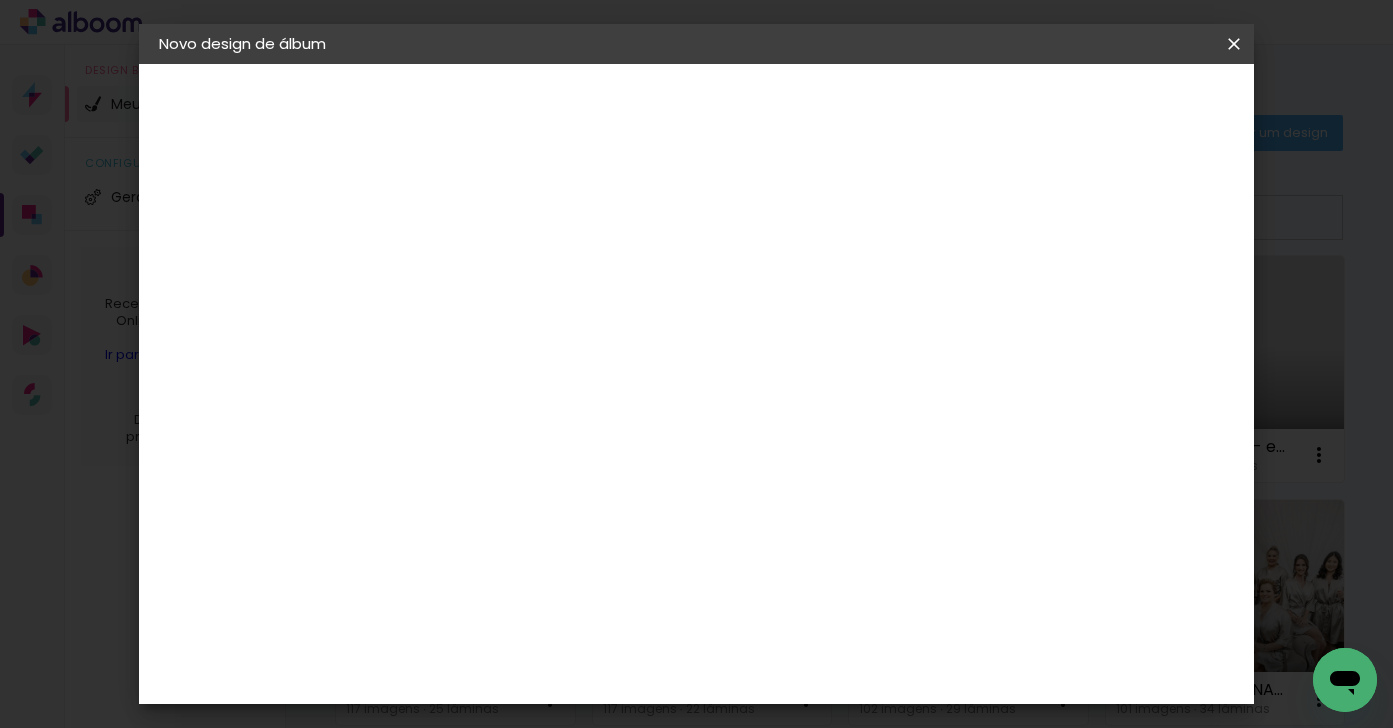 scroll, scrollTop: 568, scrollLeft: 0, axis: vertical 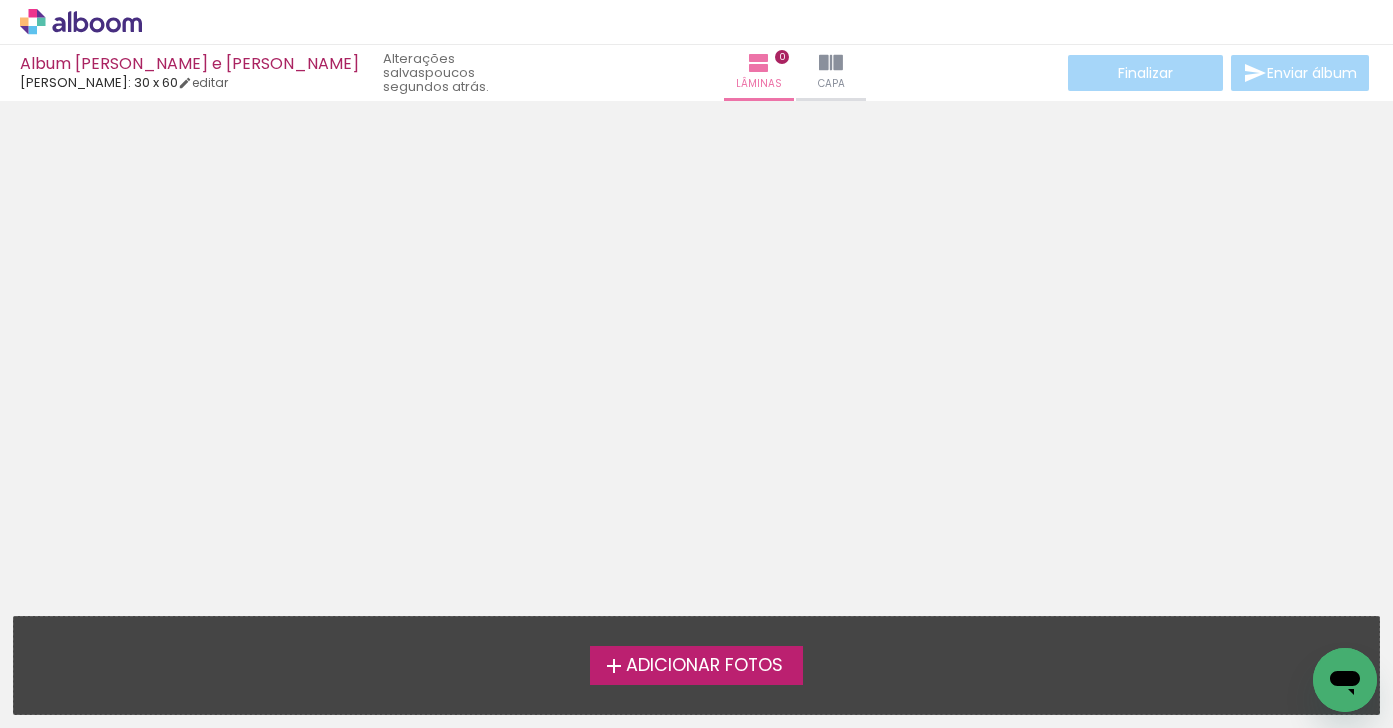 click on "Adicionar Fotos" at bounding box center [704, 666] 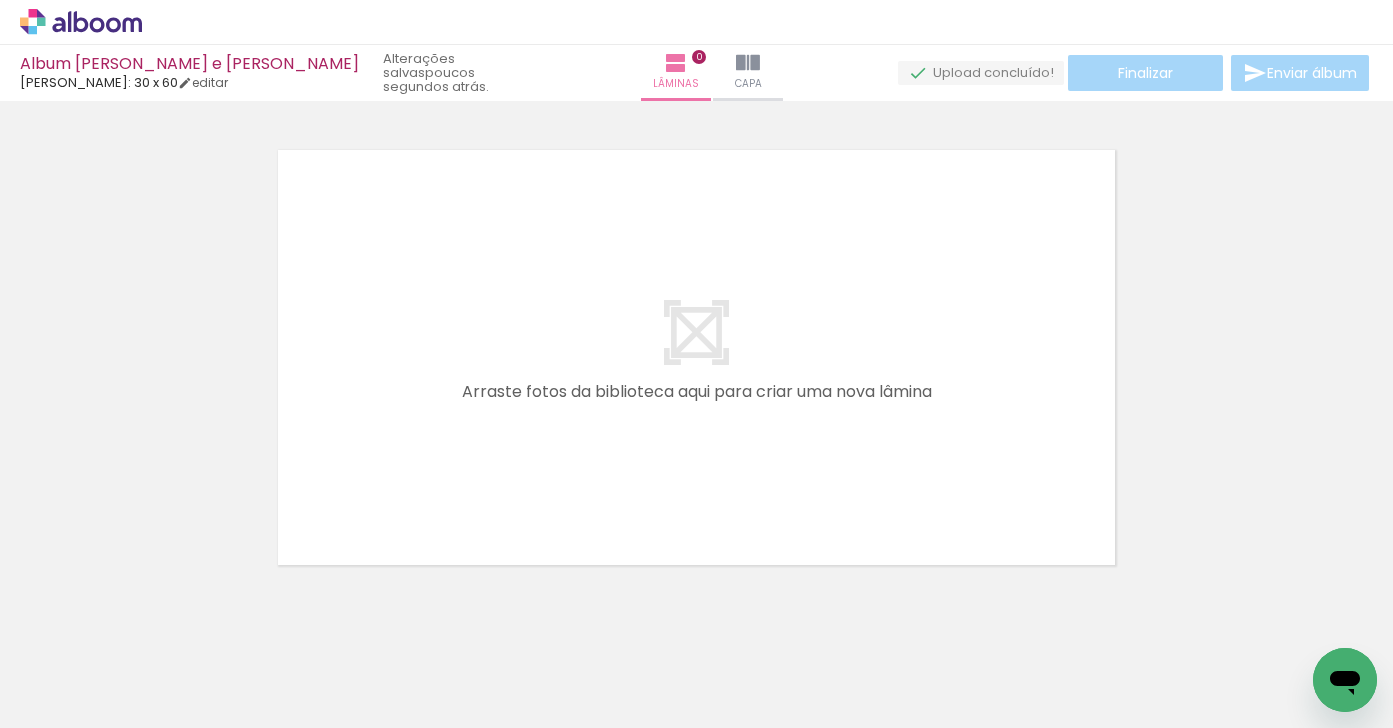 scroll, scrollTop: 25, scrollLeft: 0, axis: vertical 